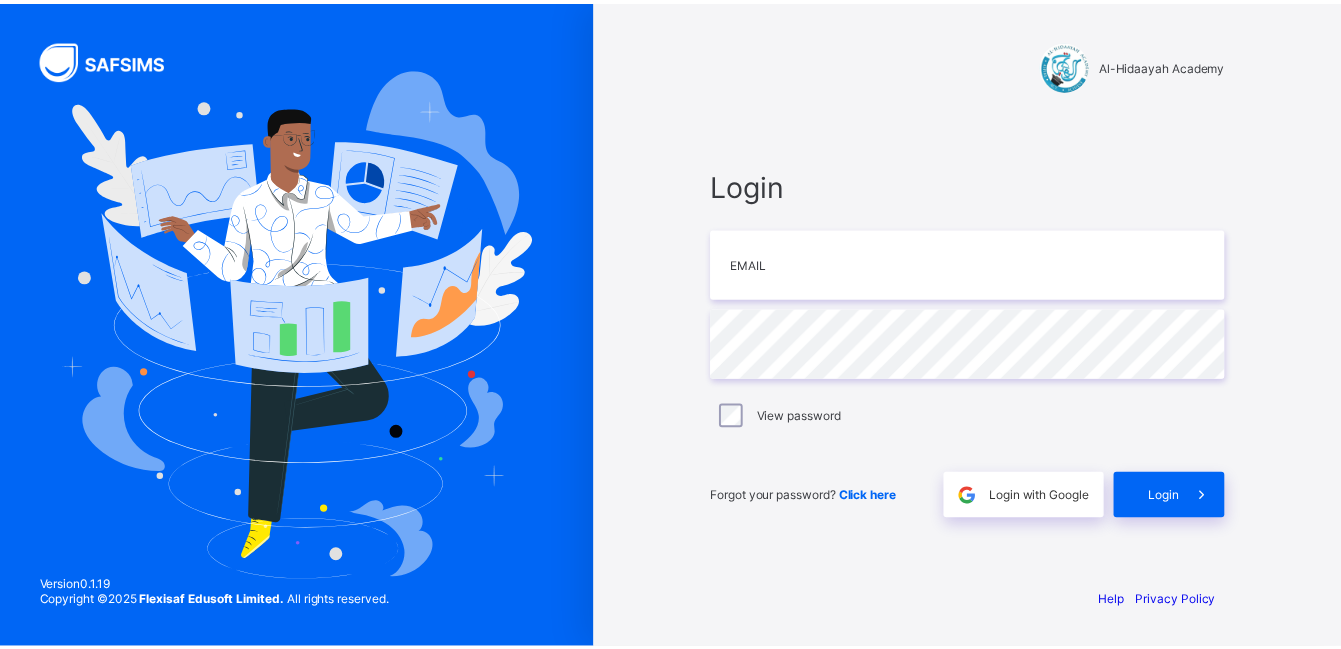 scroll, scrollTop: 0, scrollLeft: 0, axis: both 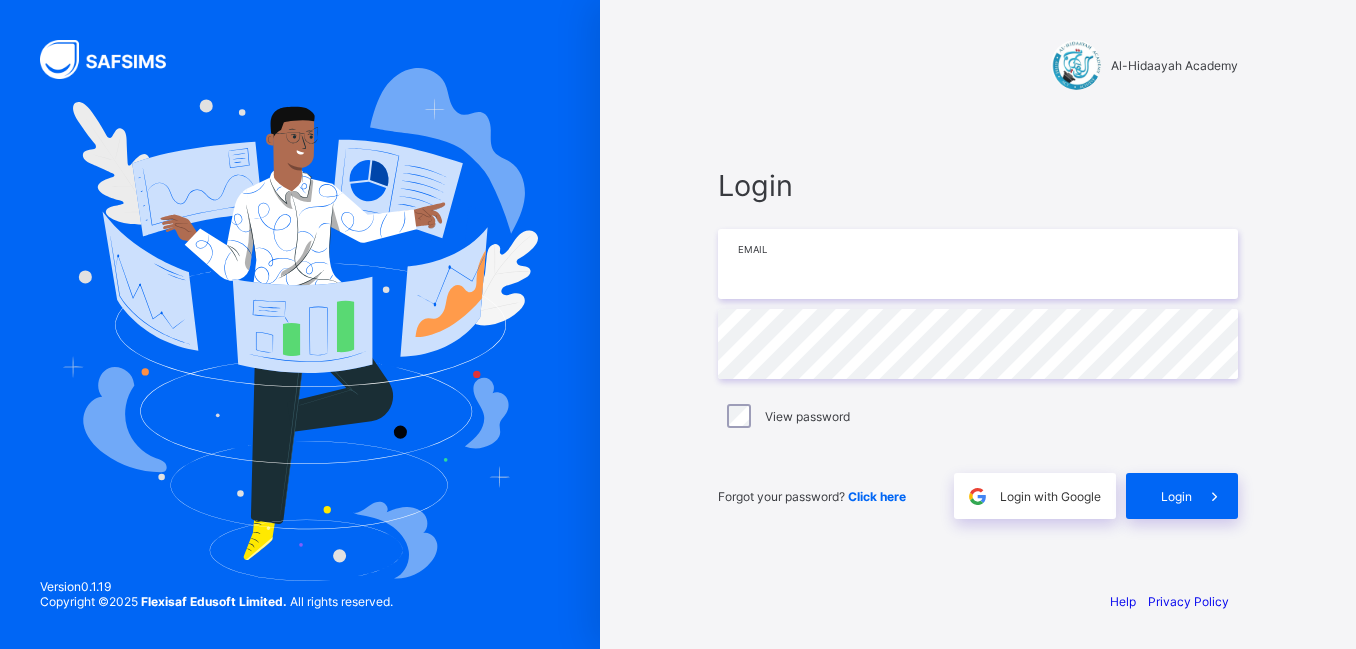 type on "**********" 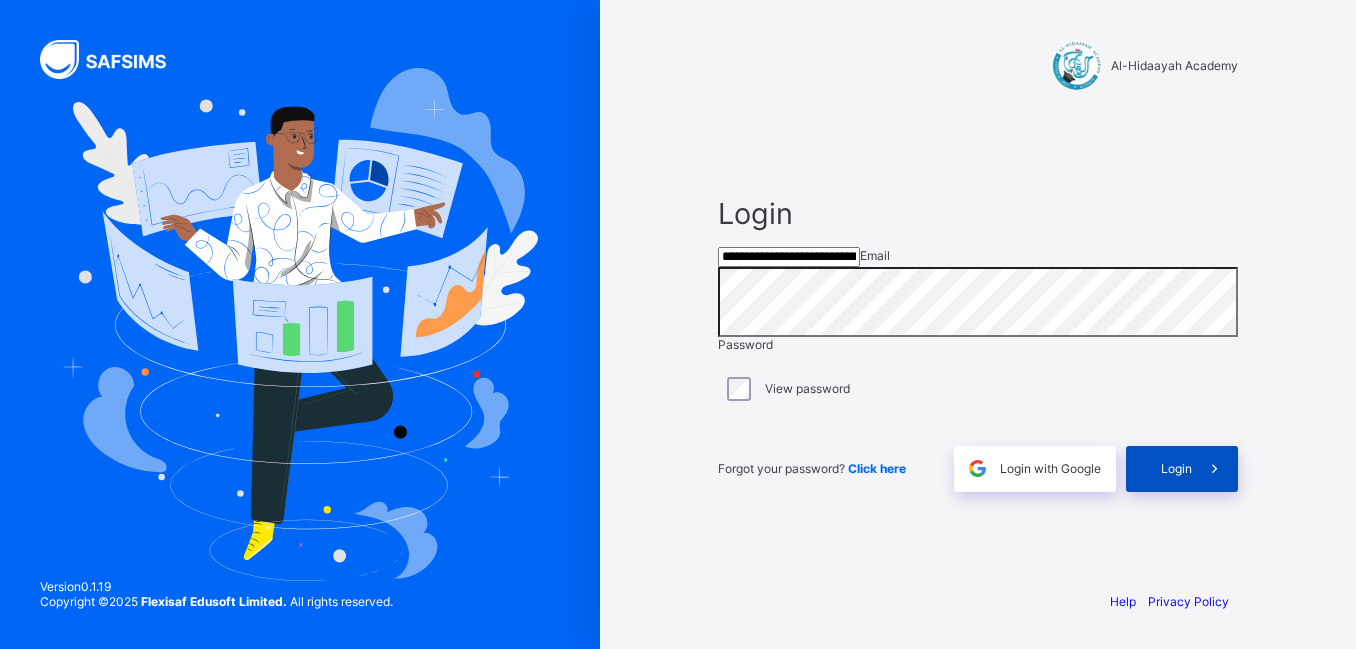 click on "Login" at bounding box center [1176, 468] 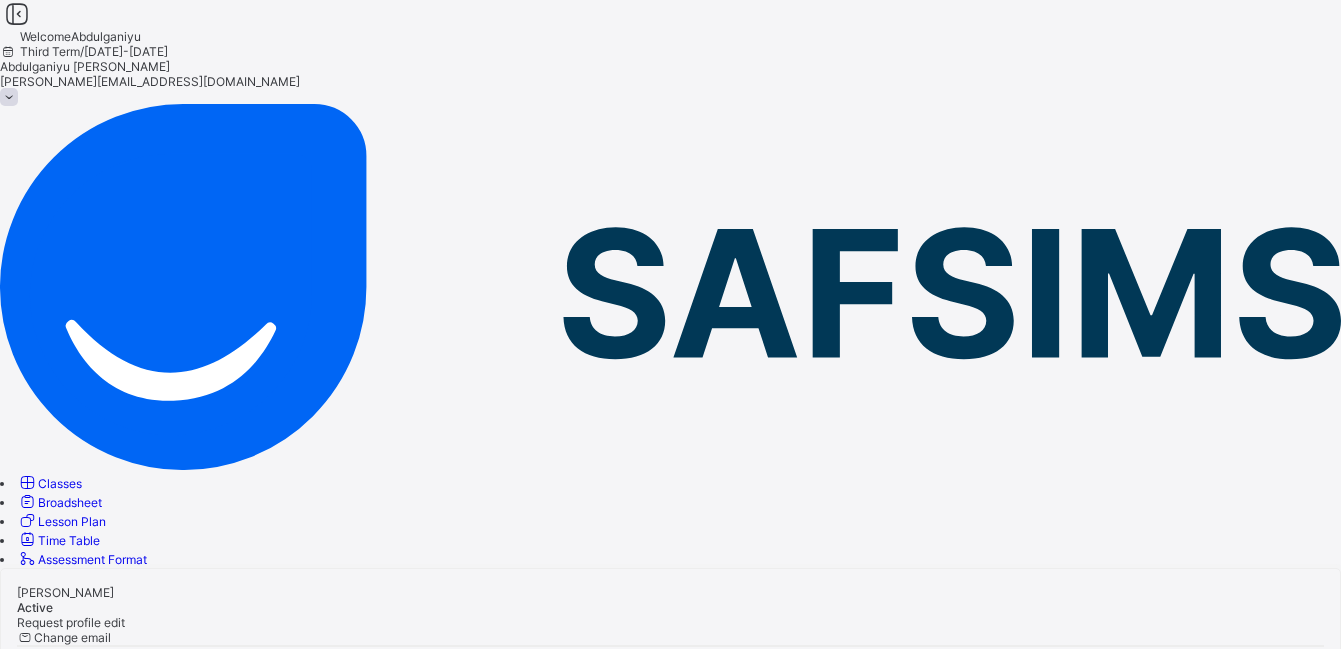 click on "Classes" at bounding box center [49, 483] 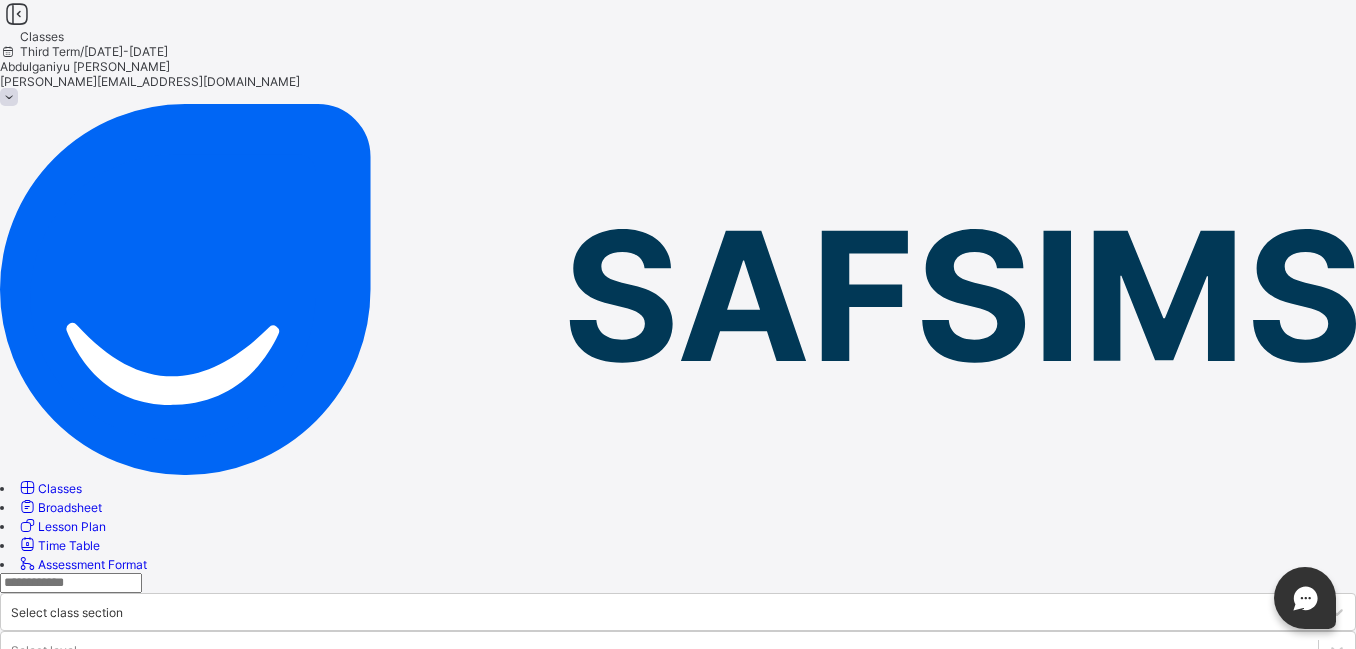 click on "Year 7" at bounding box center (76, 835) 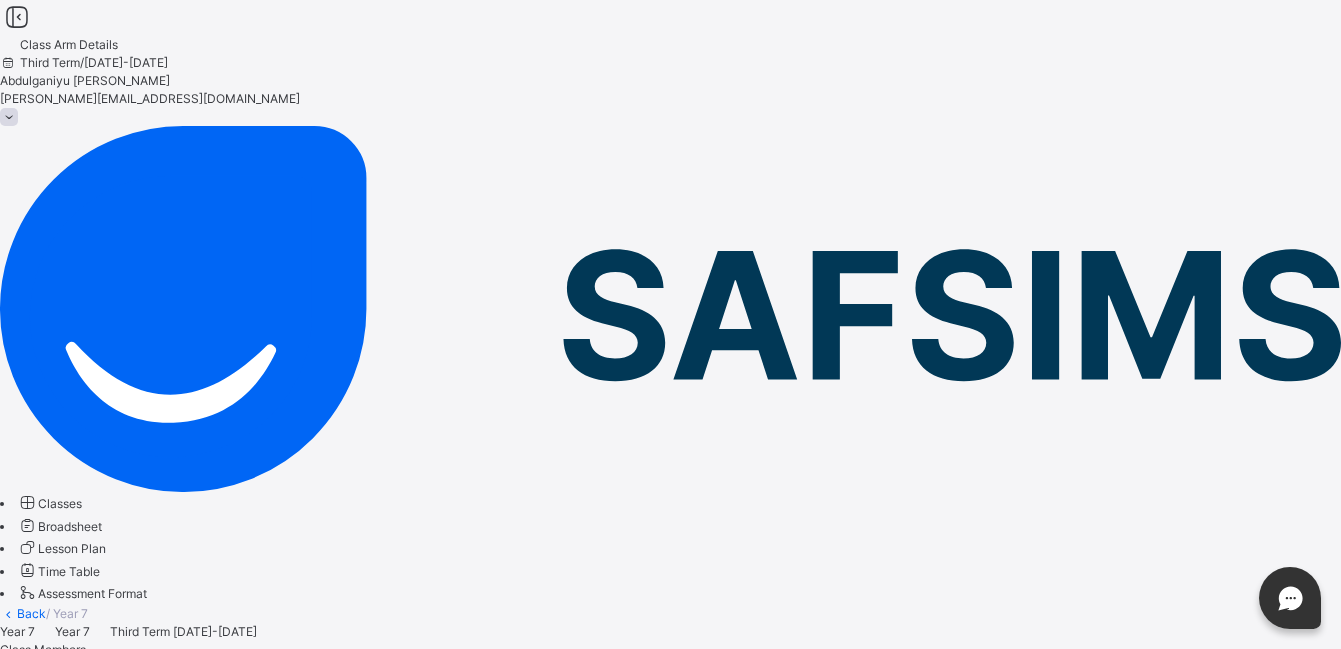 click on "Subjects" at bounding box center (24, 685) 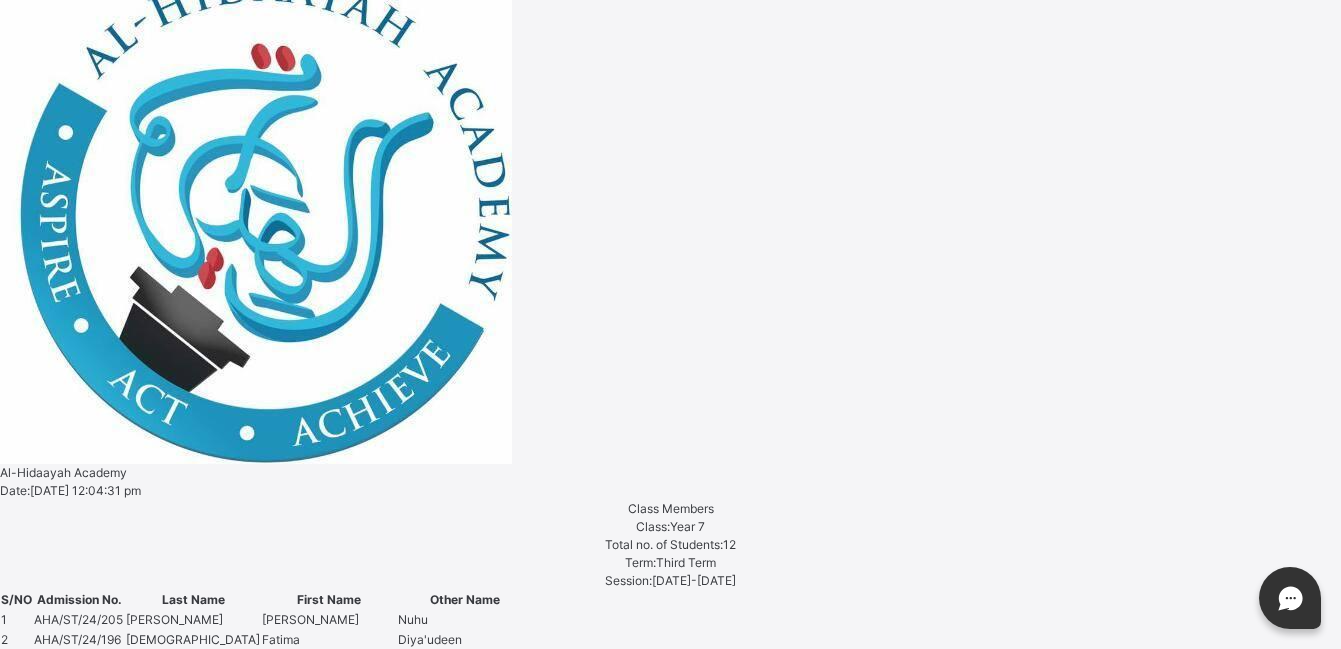 scroll, scrollTop: 47, scrollLeft: 0, axis: vertical 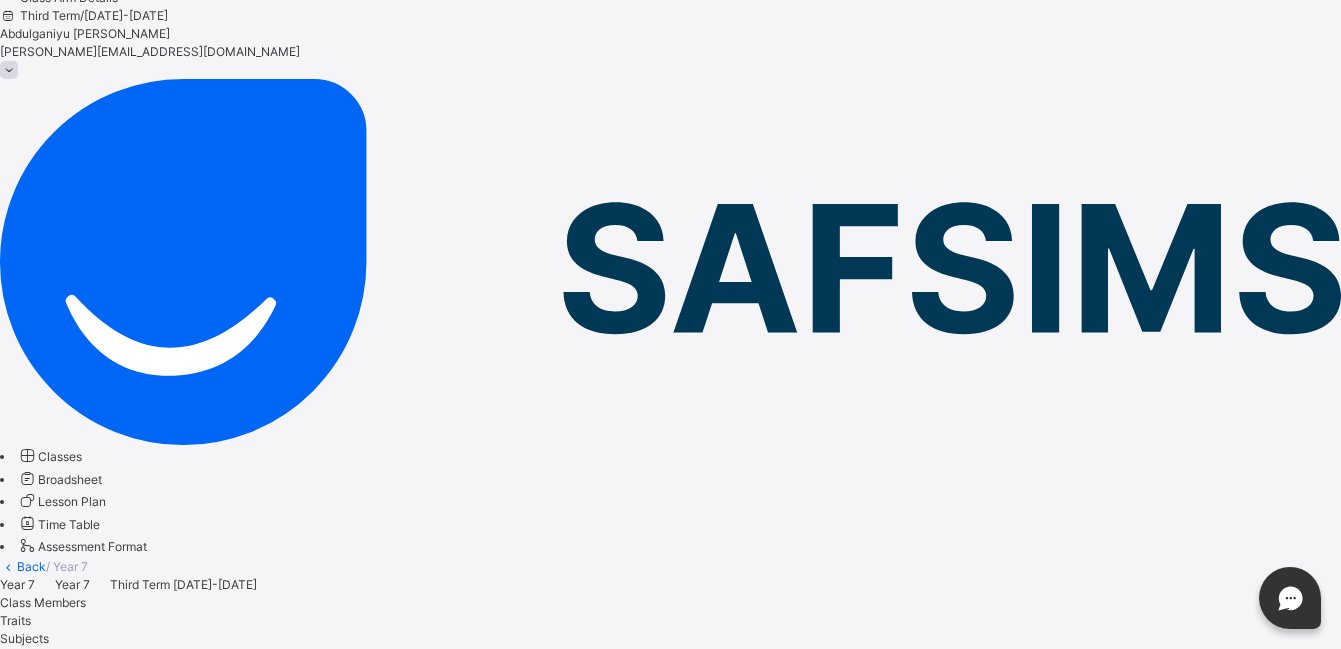 click on "Assess Students" at bounding box center [671, 2584] 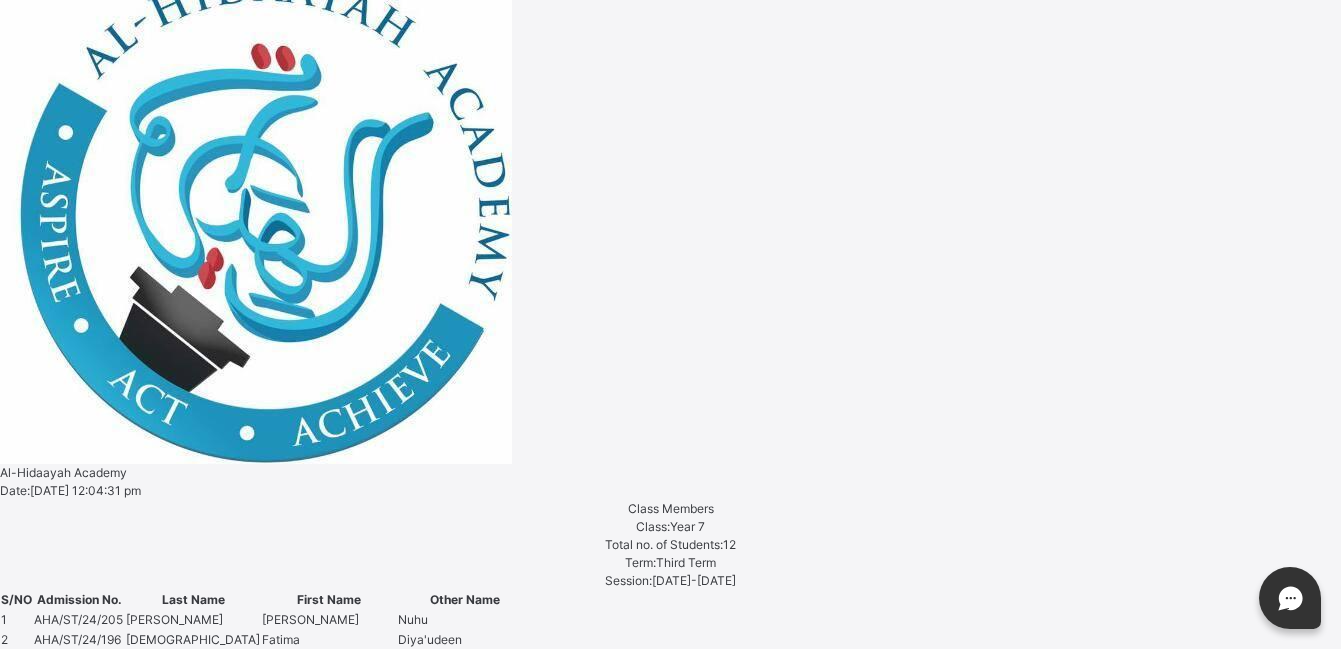 type on "****" 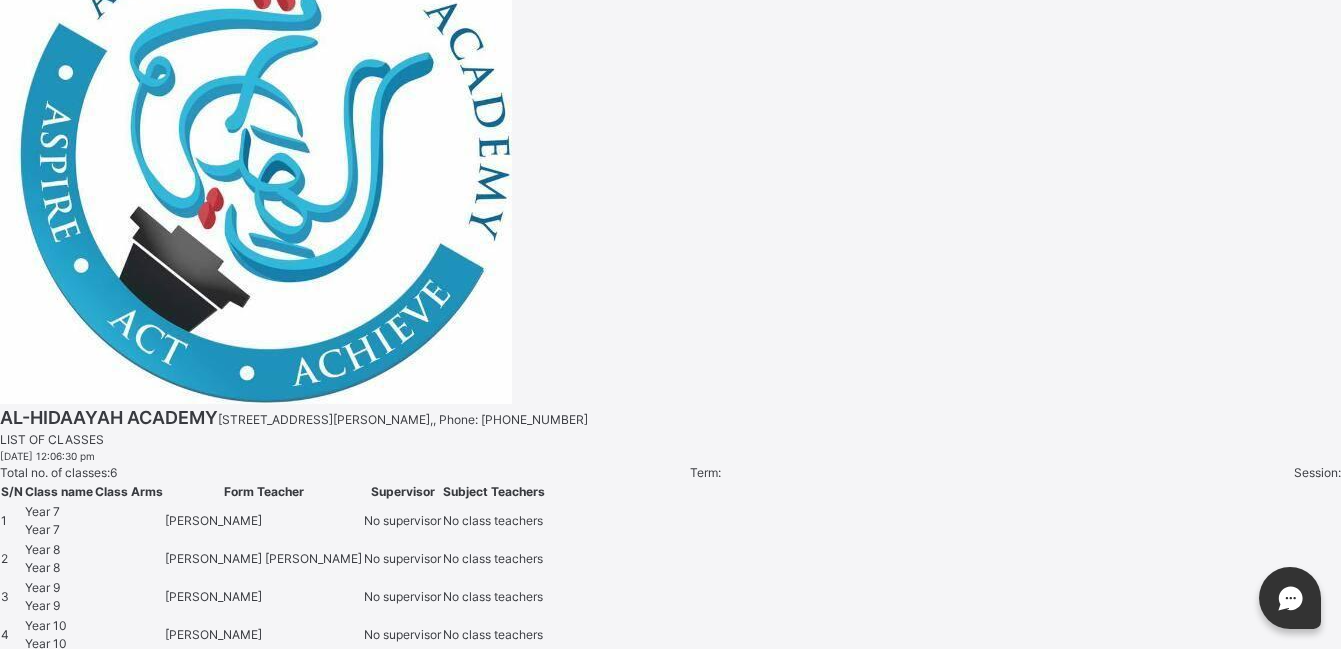 scroll, scrollTop: 0, scrollLeft: 0, axis: both 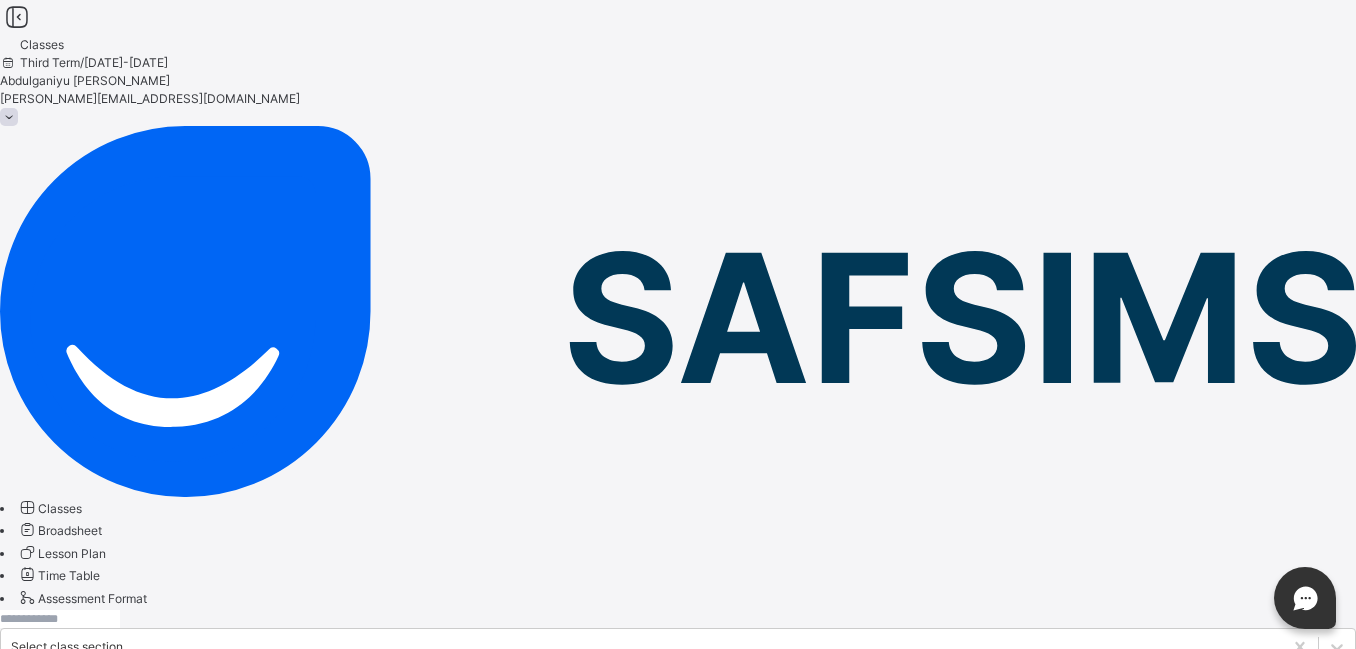 click on "Year 8" at bounding box center [70, 904] 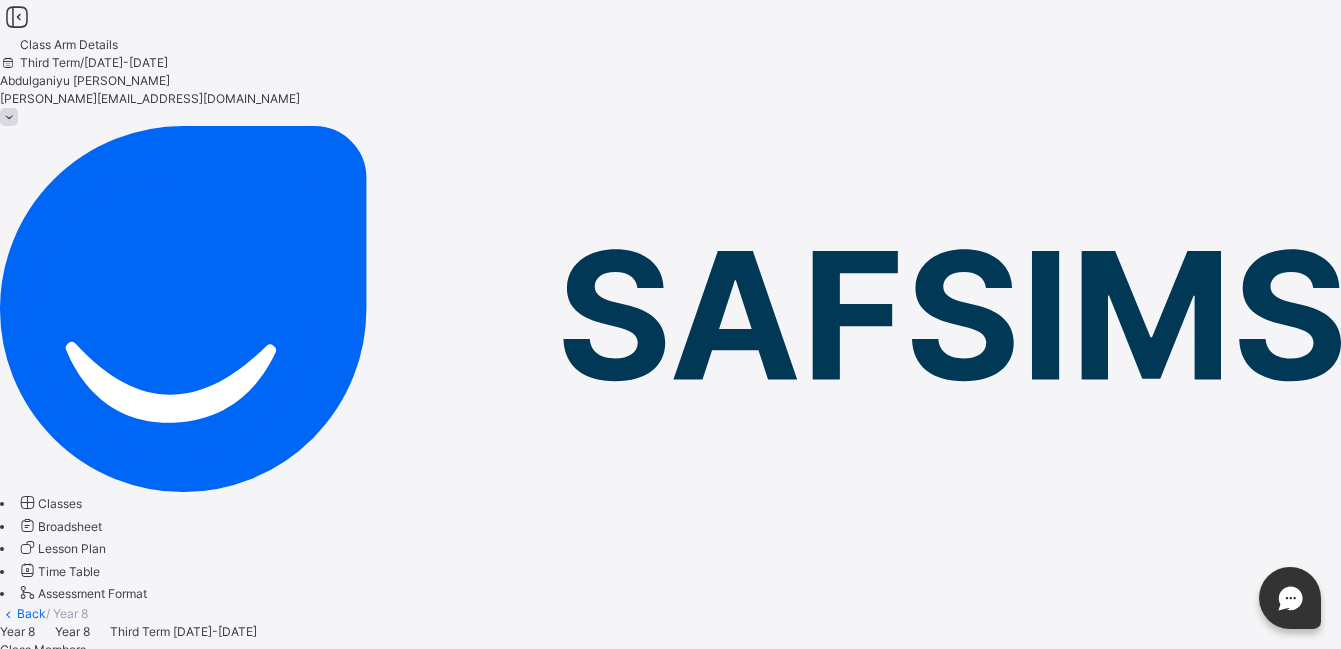 click on "Subjects" at bounding box center (24, 685) 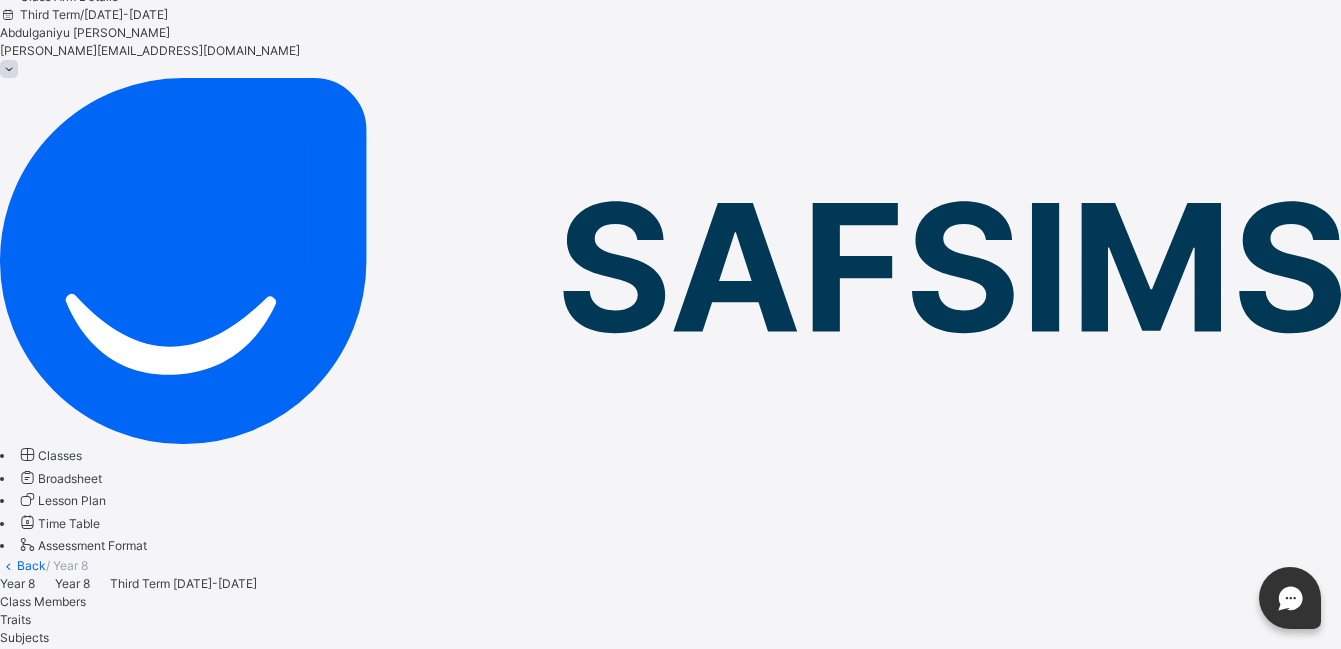 scroll, scrollTop: 0, scrollLeft: 0, axis: both 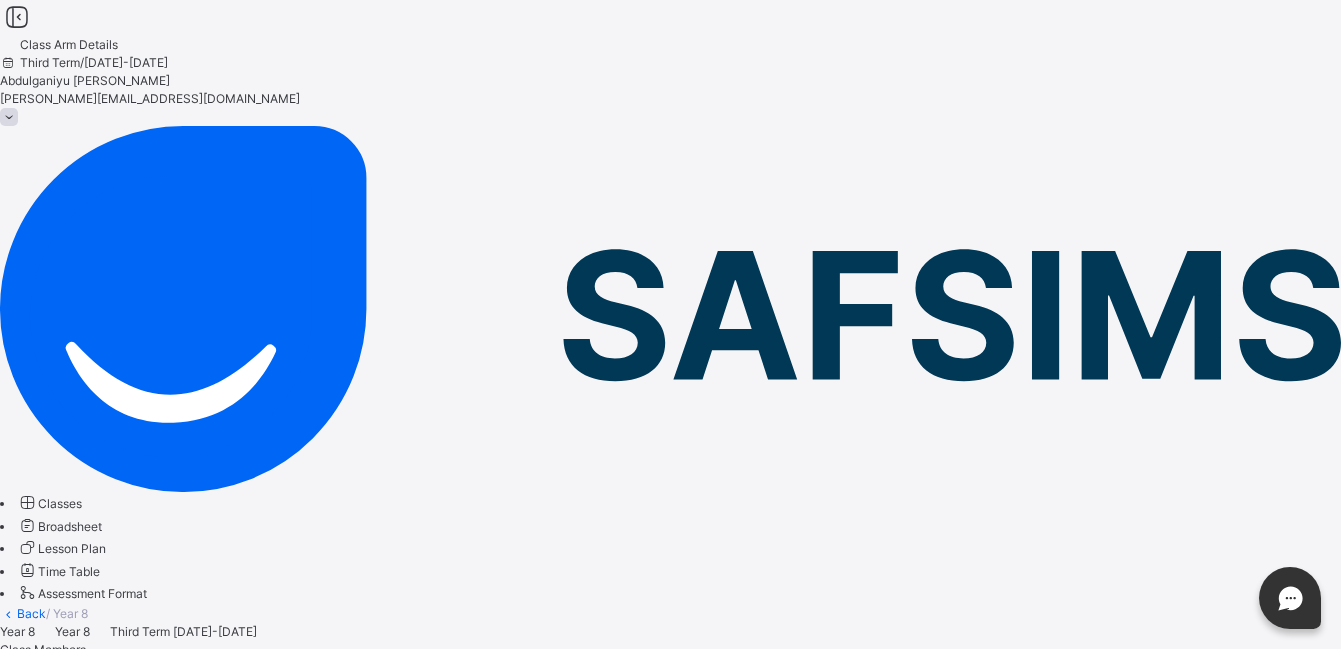 click at bounding box center [614, 3078] 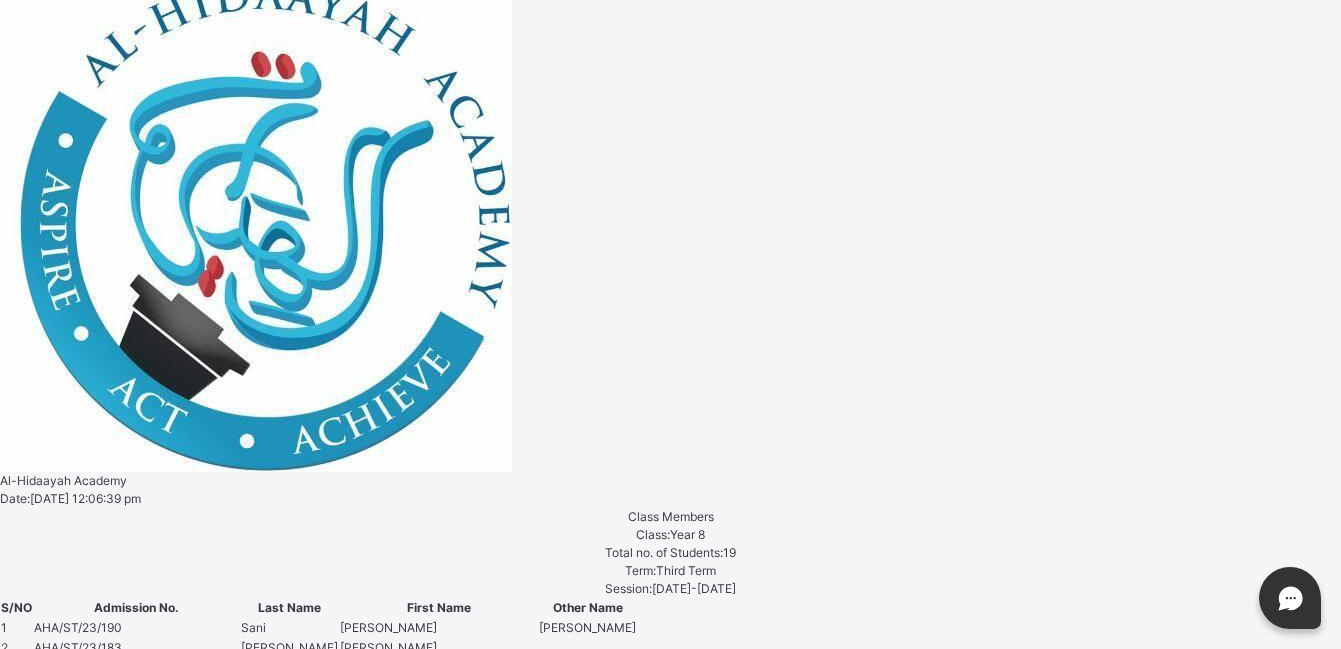 scroll, scrollTop: 980, scrollLeft: 0, axis: vertical 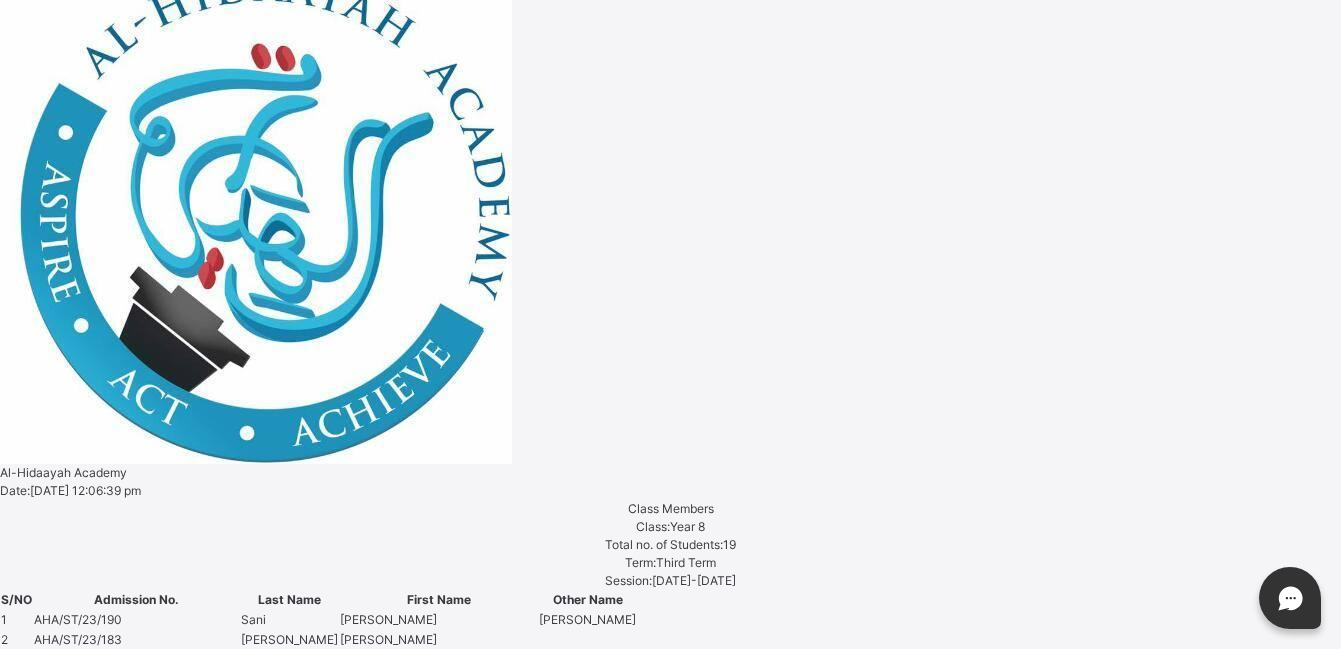 click at bounding box center (1743, 4496) 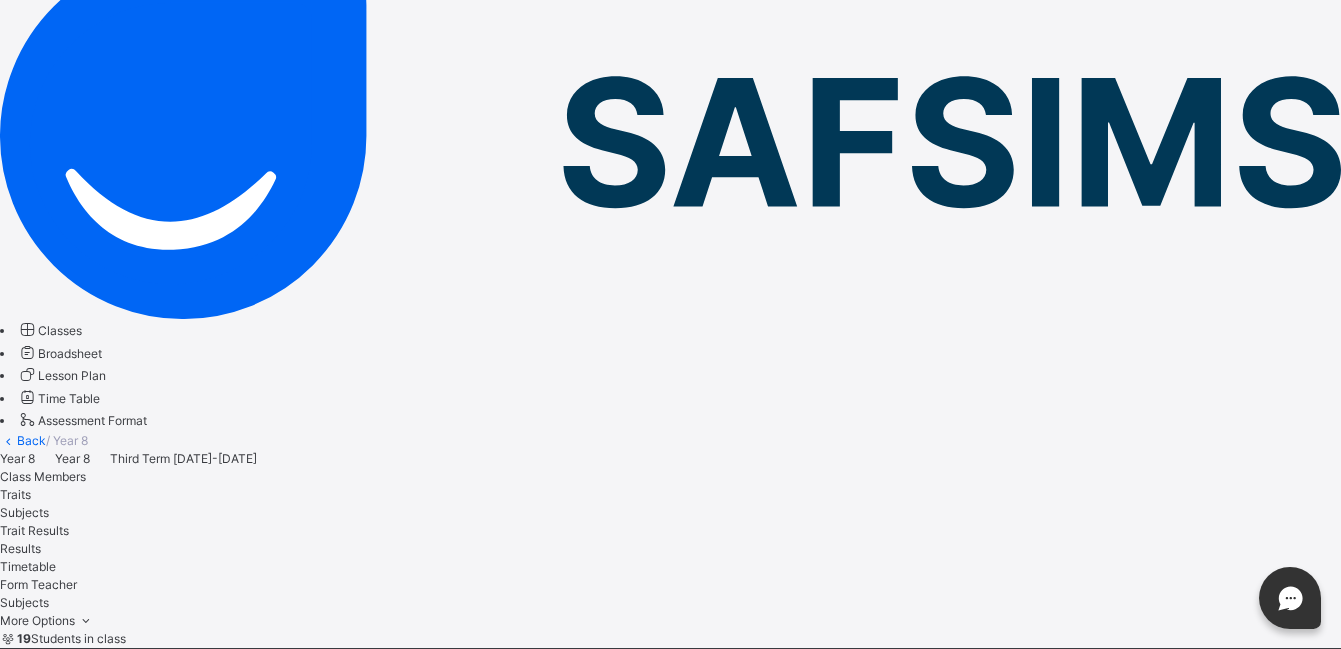 scroll, scrollTop: 194, scrollLeft: 0, axis: vertical 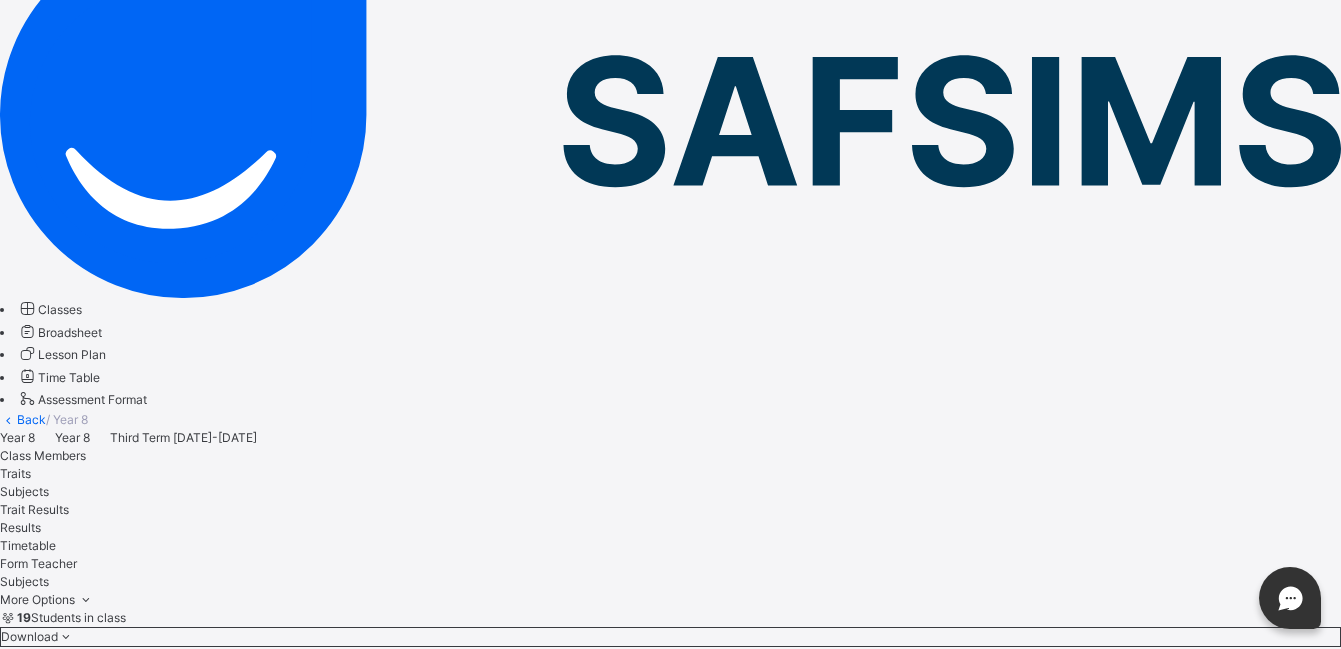 click on "Assess Students" at bounding box center (671, 2885) 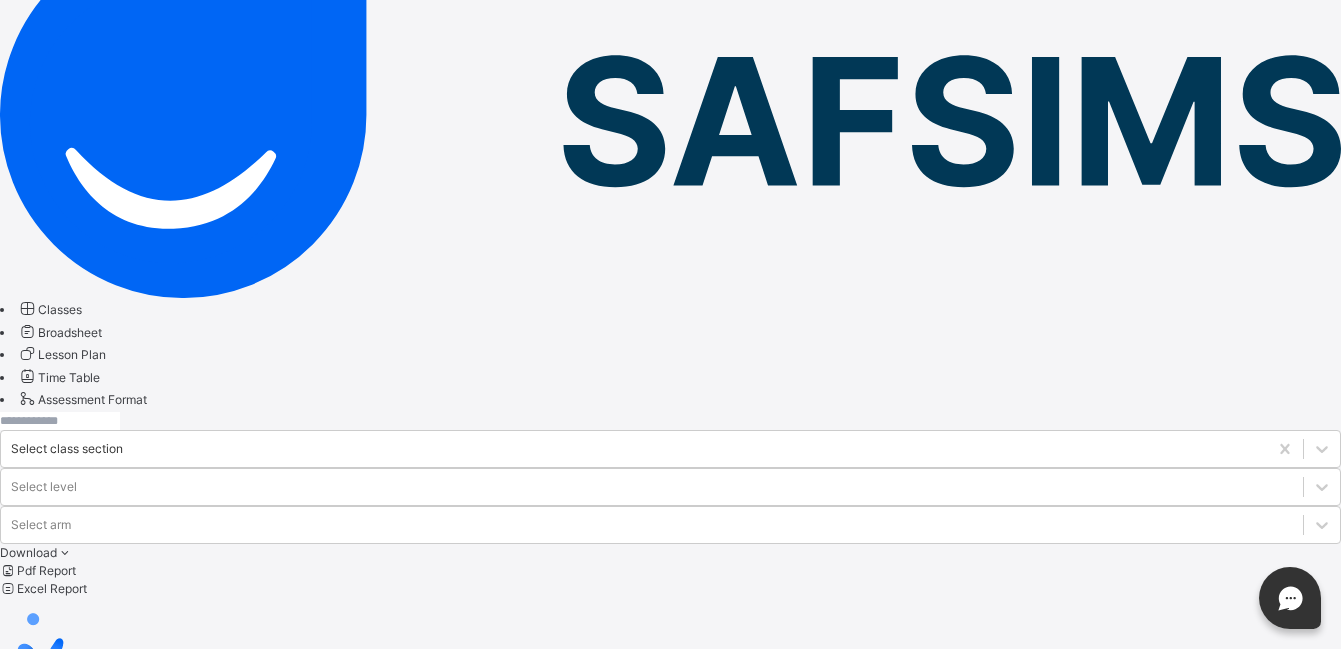 scroll, scrollTop: 0, scrollLeft: 0, axis: both 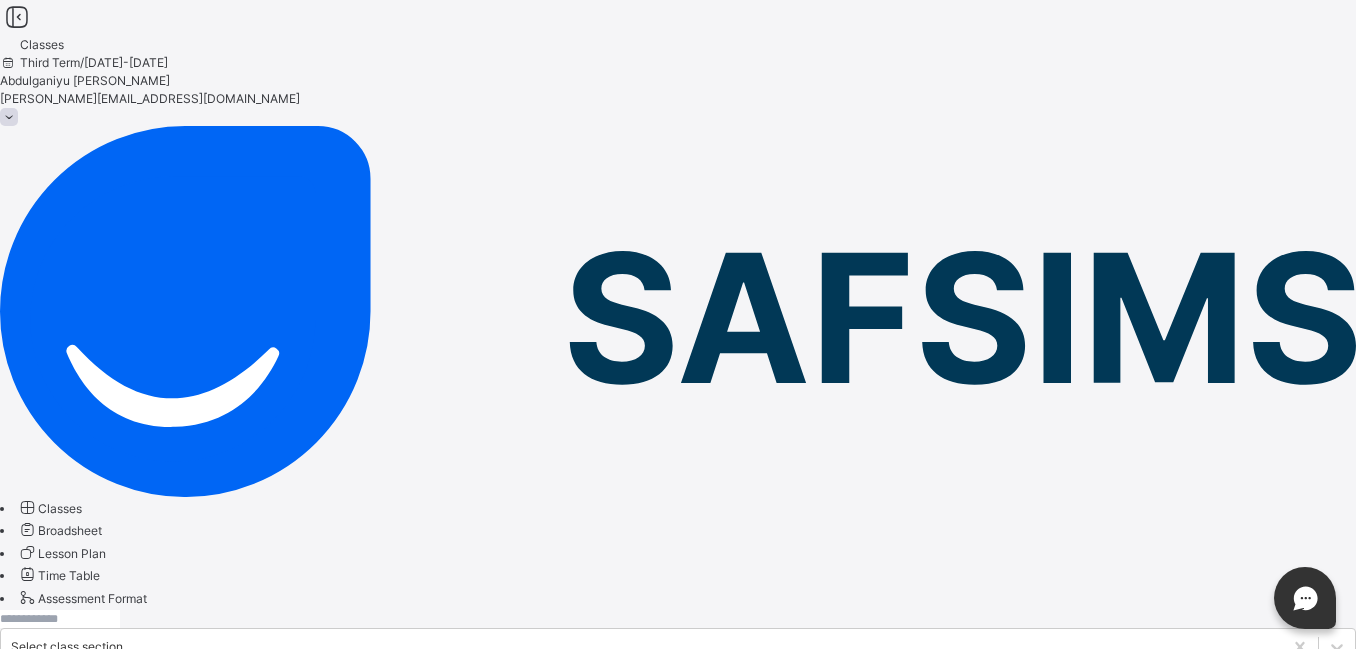 click on "Year 9" at bounding box center (70, 963) 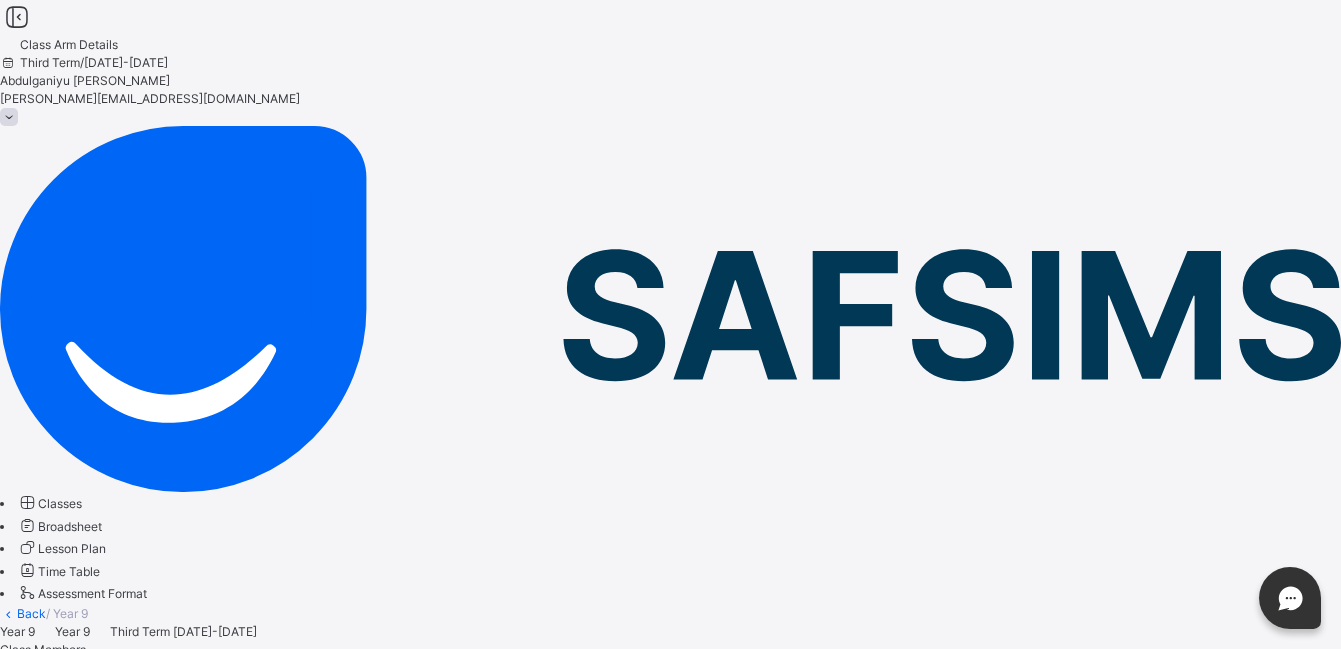 click on "Subjects" at bounding box center [24, 685] 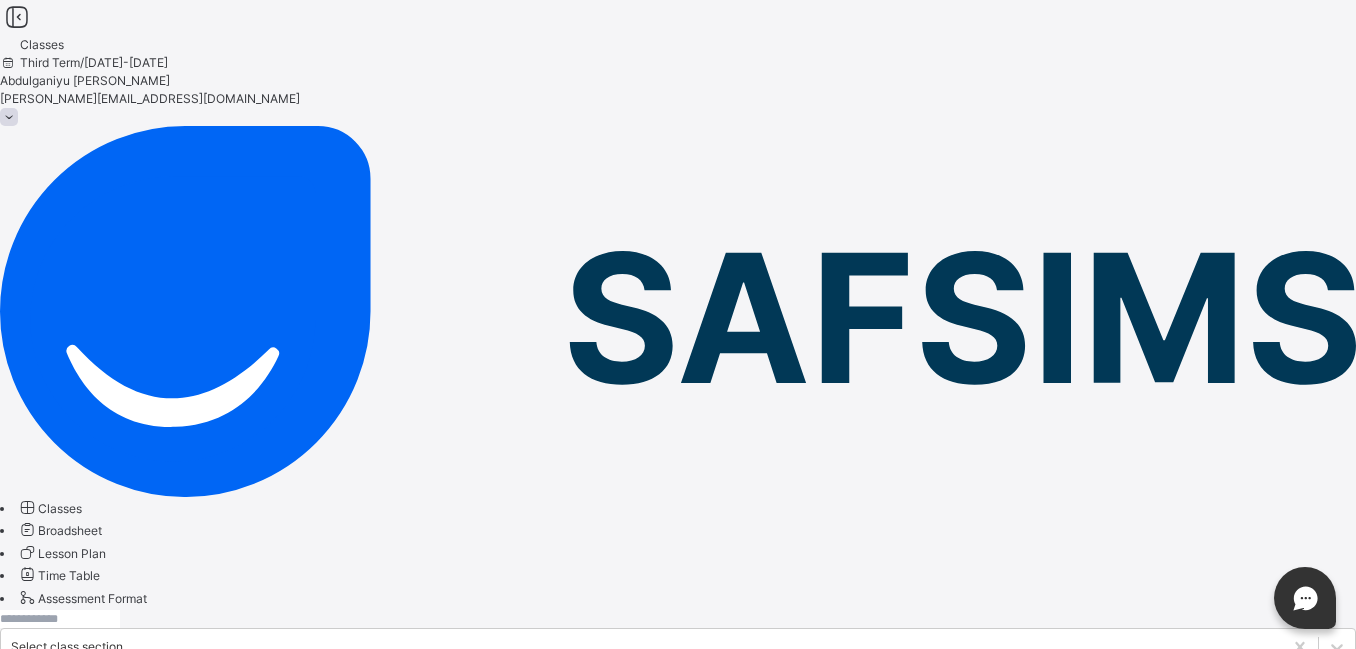 click on "Year 10" at bounding box center [73, 1022] 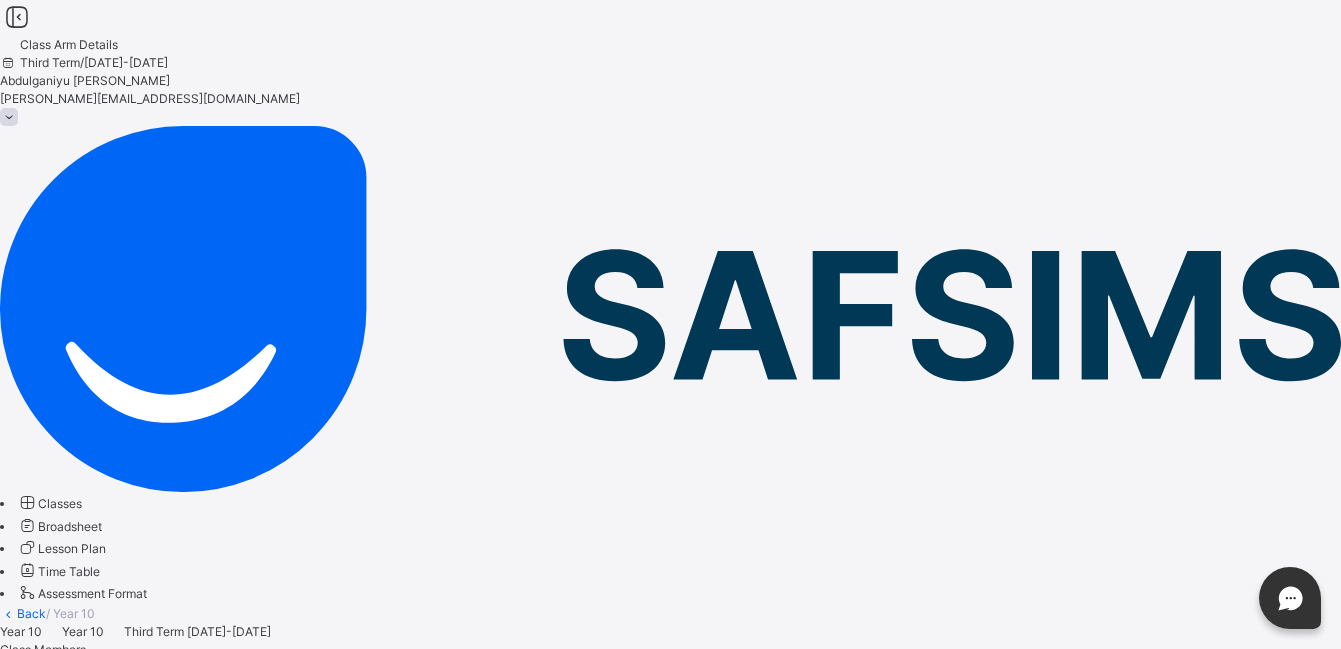 click on "Subjects" at bounding box center [24, 685] 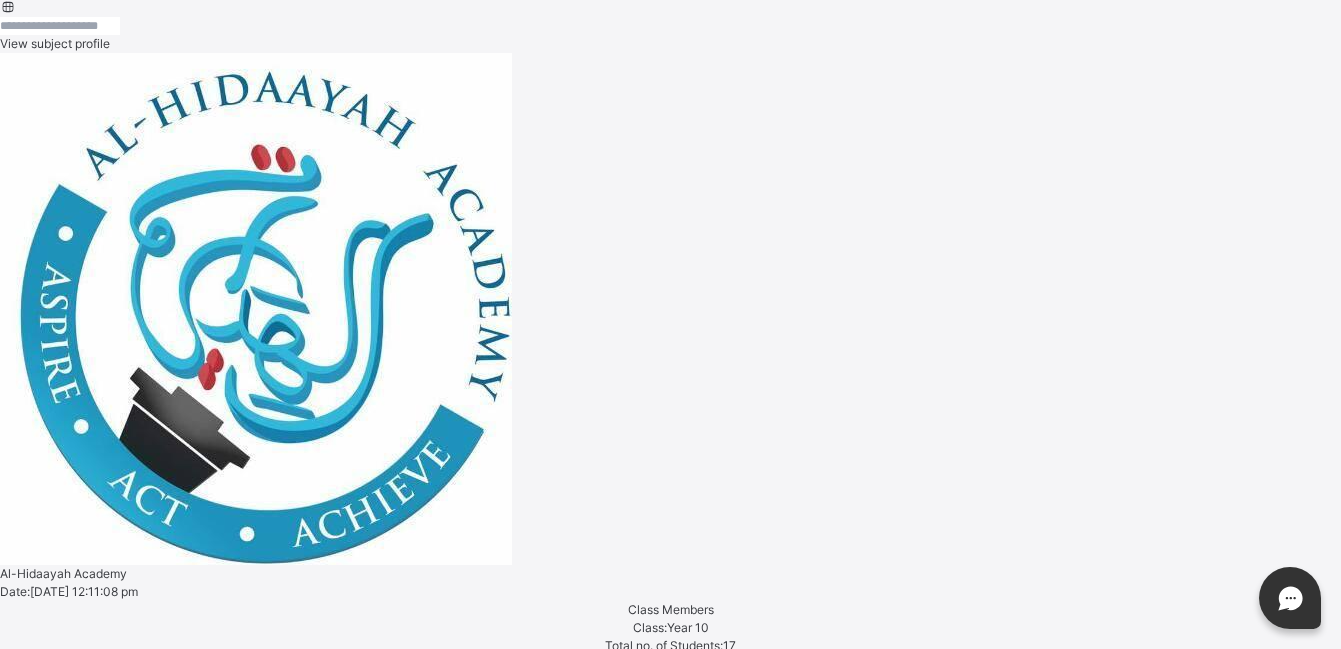 scroll, scrollTop: 0, scrollLeft: 0, axis: both 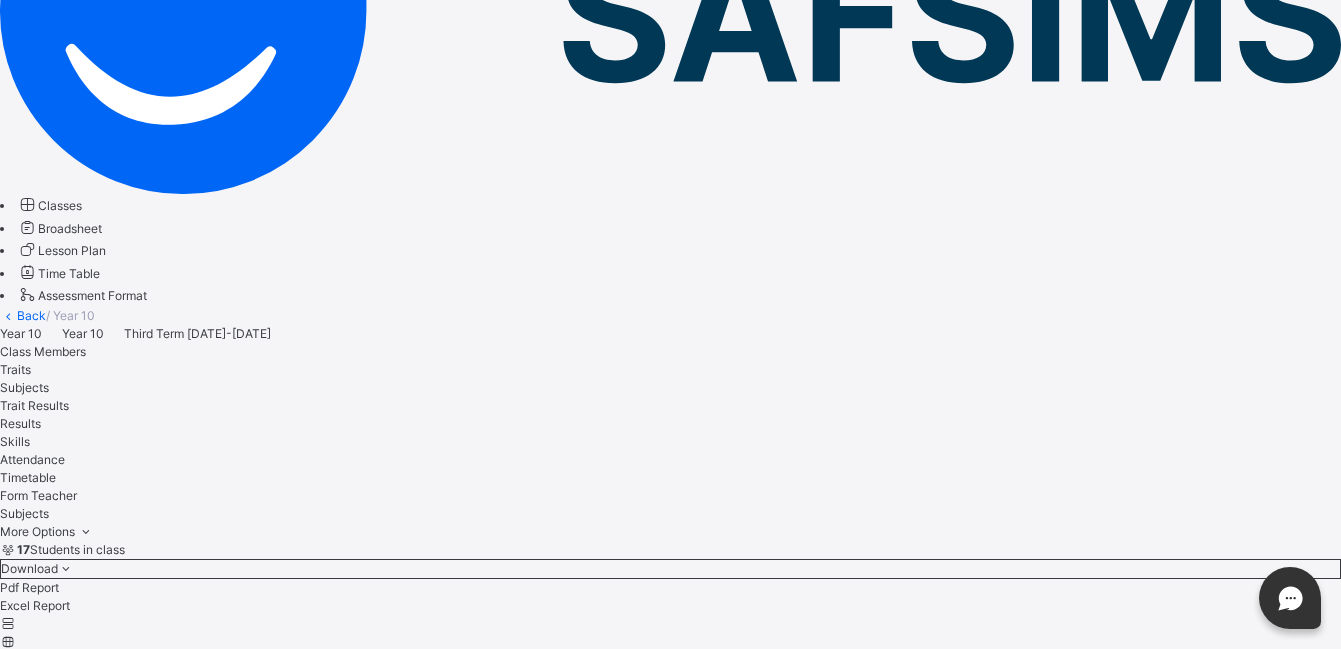 click on "Assess Students" at bounding box center (671, 2819) 